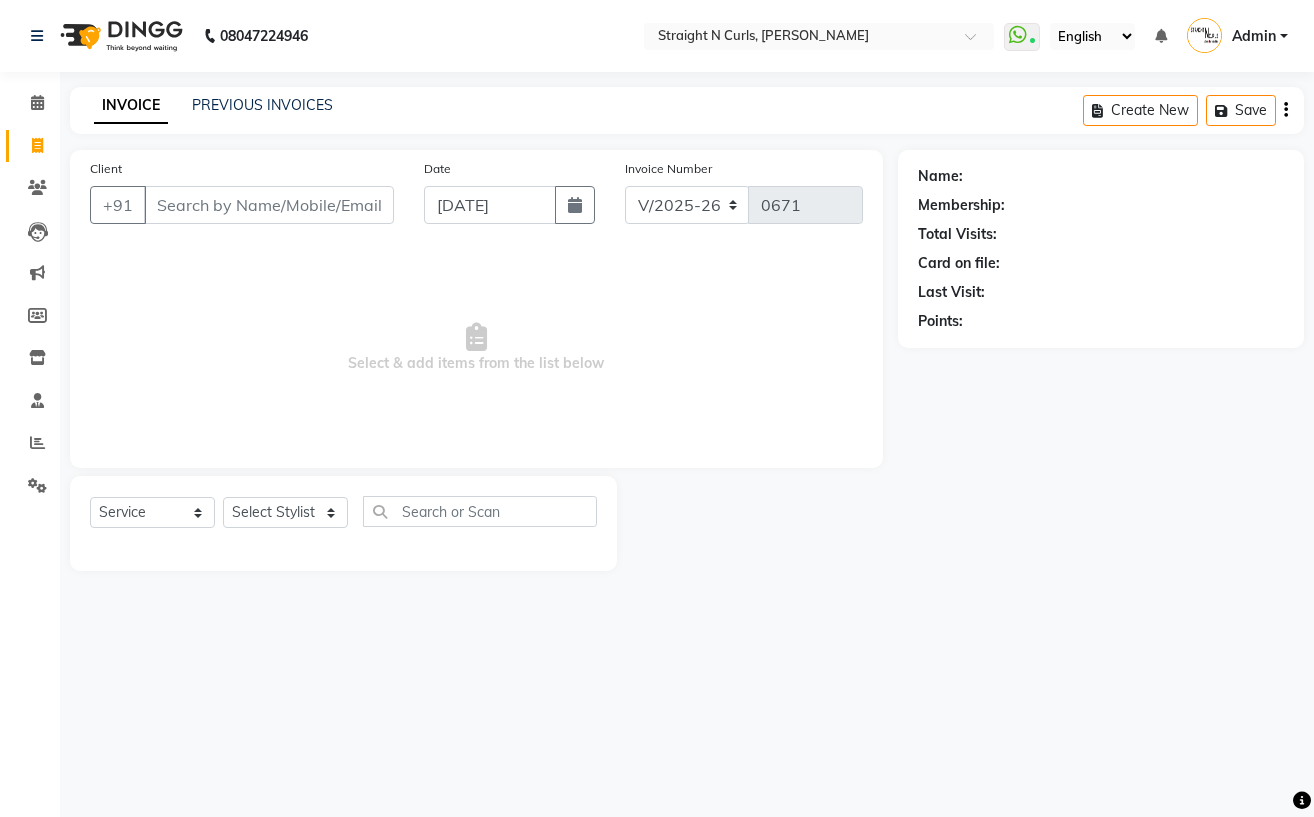 select on "7039" 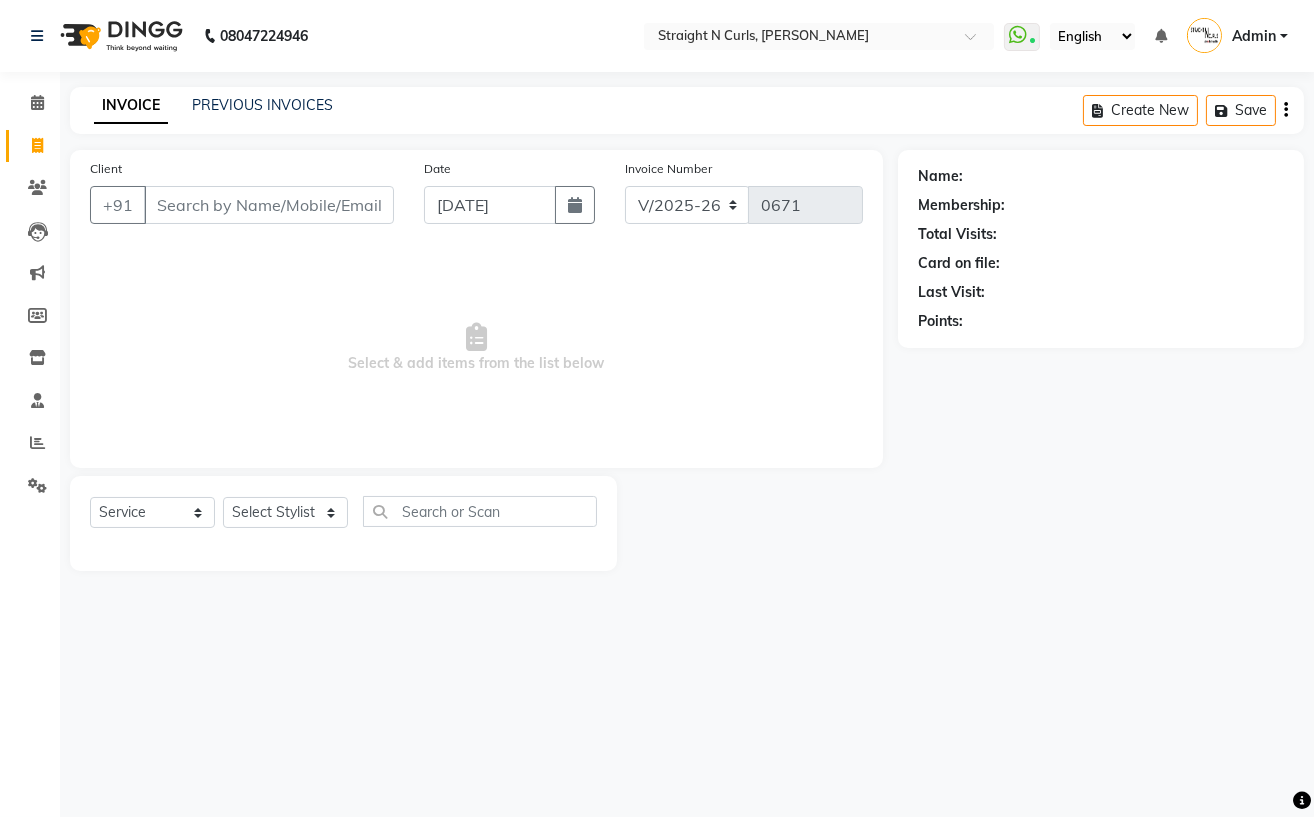 scroll, scrollTop: 0, scrollLeft: 0, axis: both 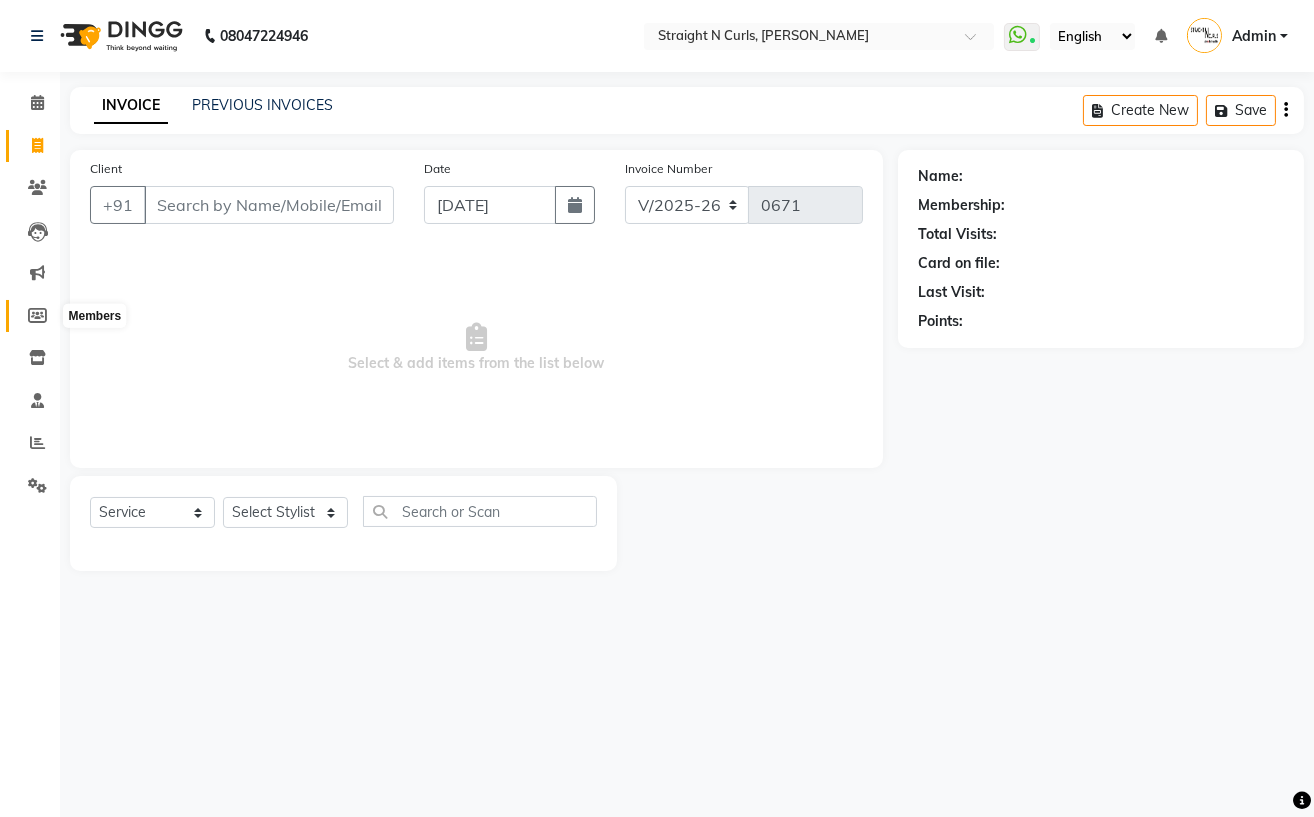 click 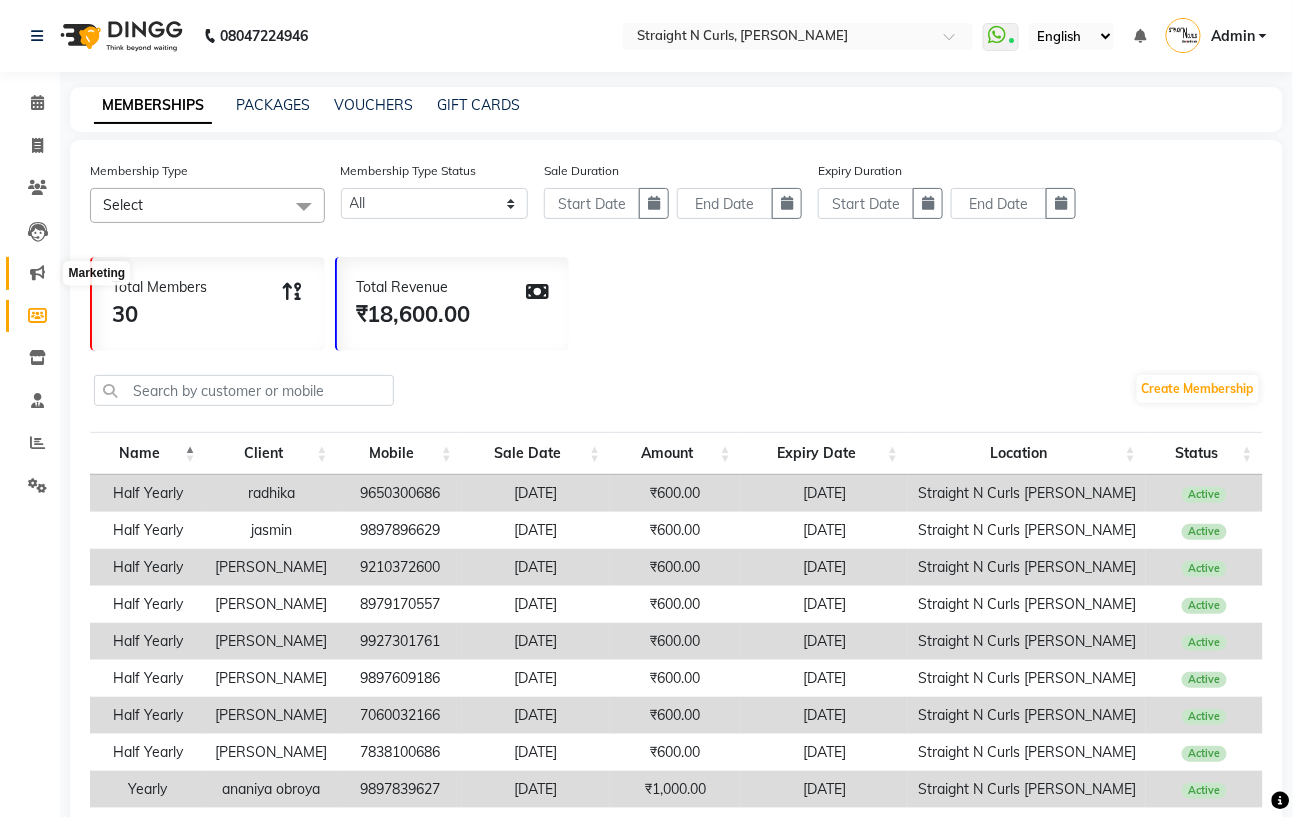 click 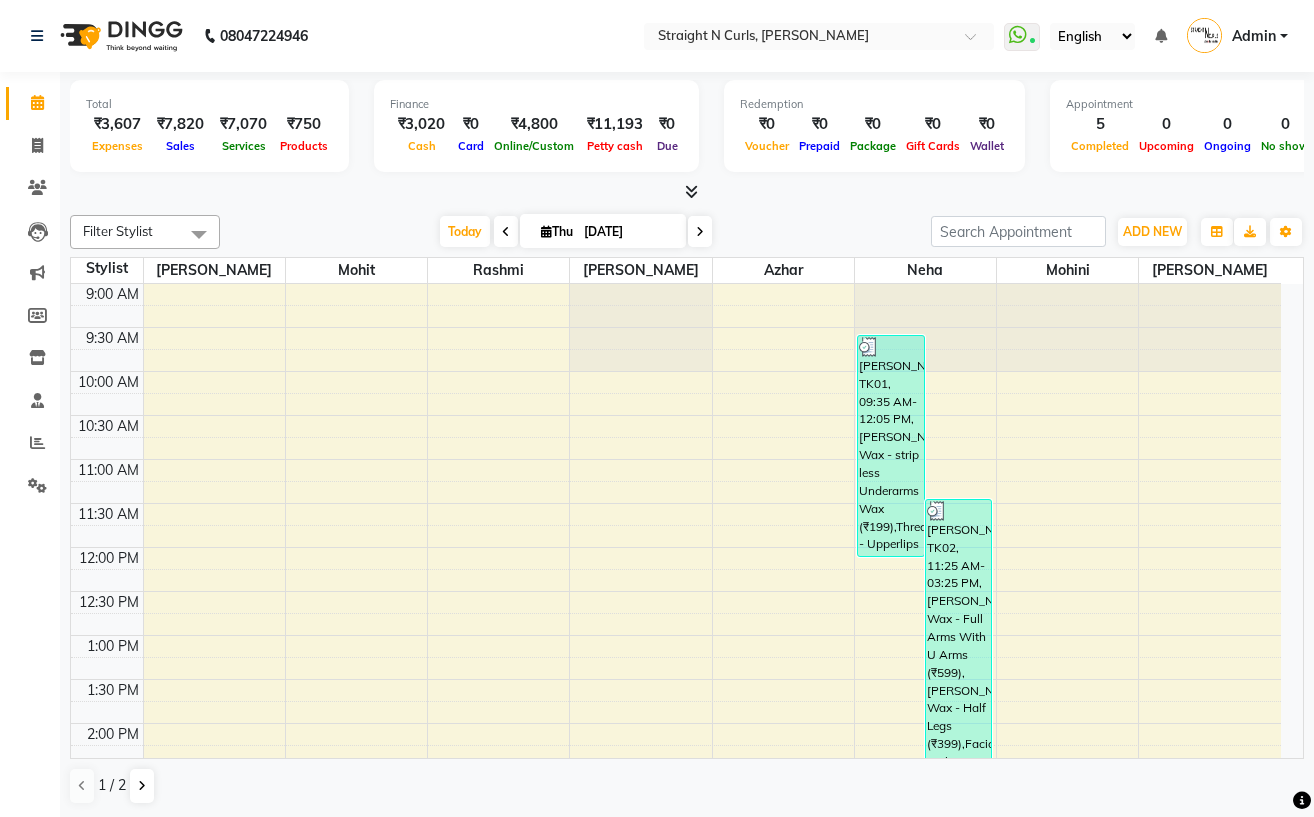 scroll, scrollTop: 0, scrollLeft: 0, axis: both 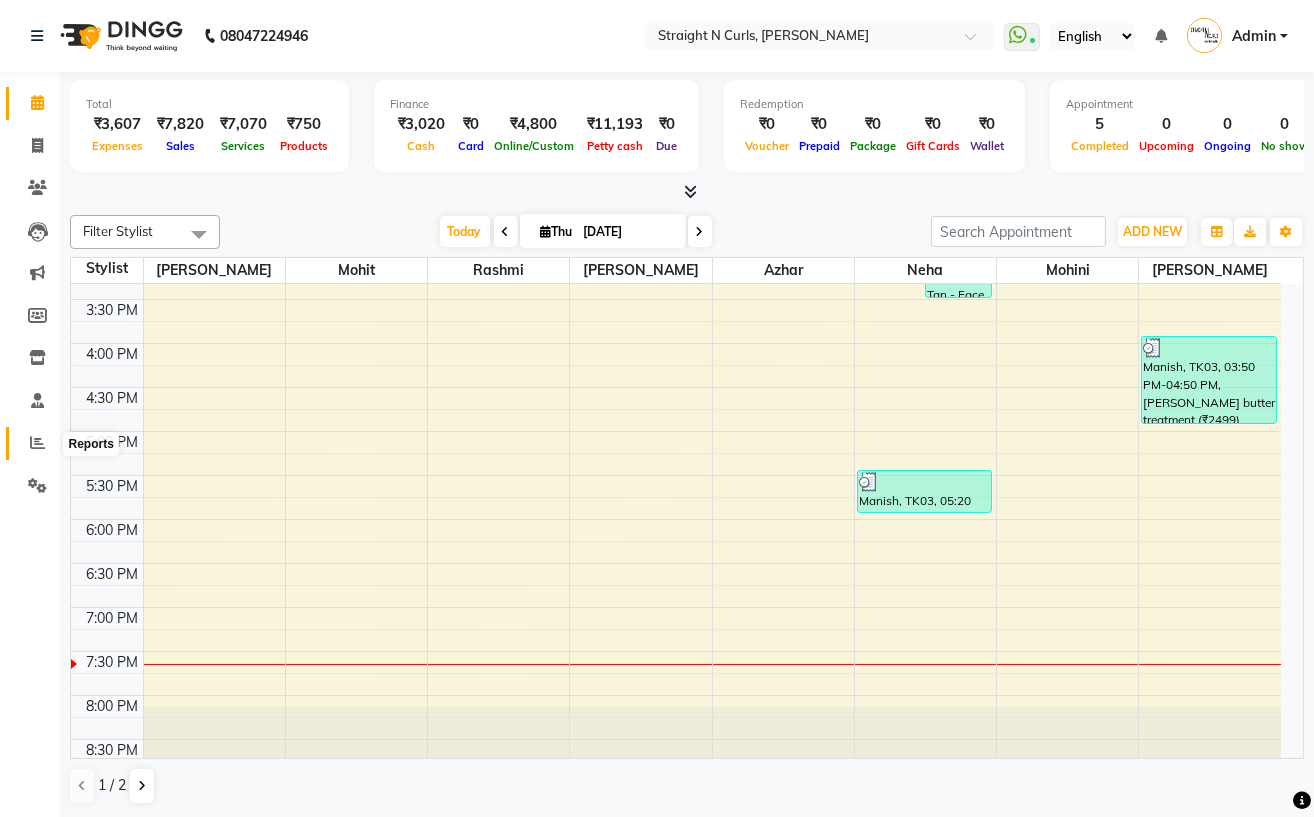 click 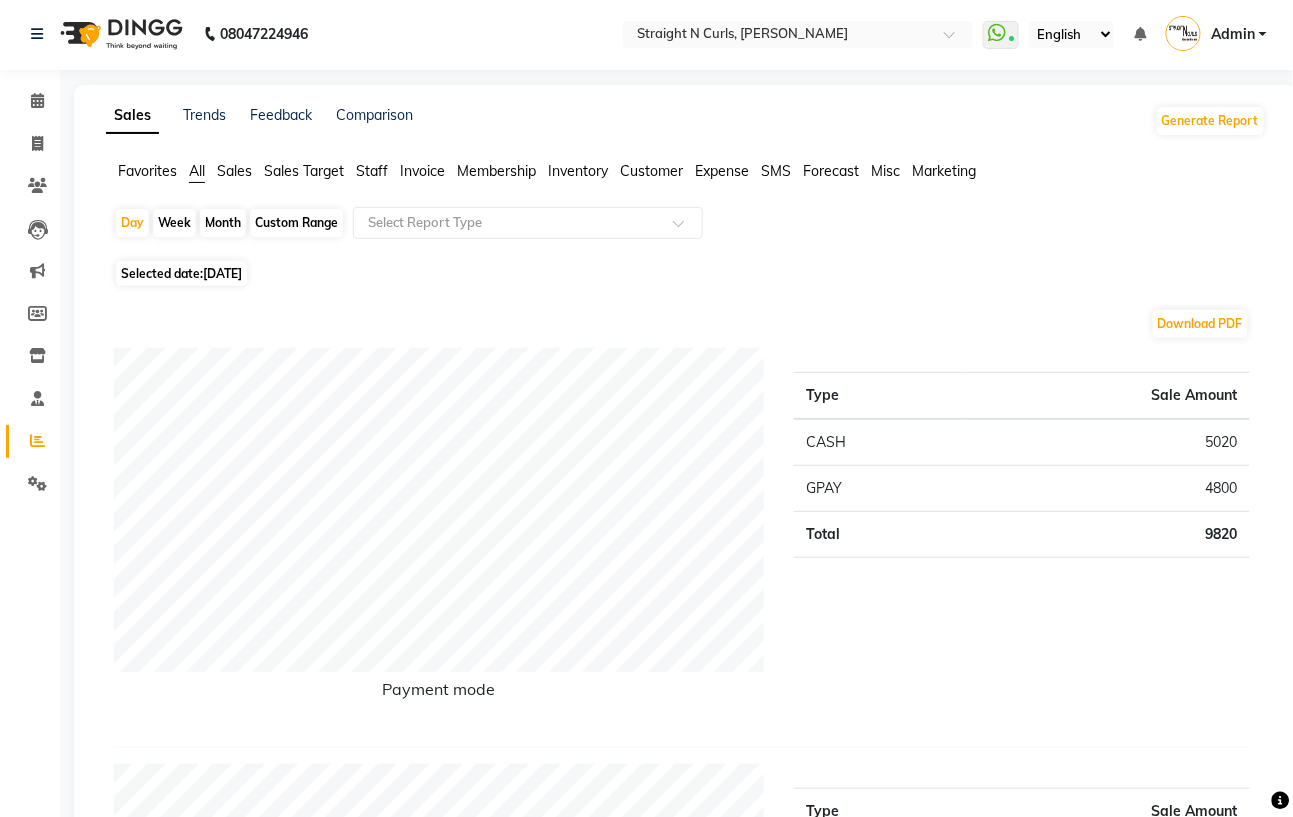 scroll, scrollTop: 0, scrollLeft: 0, axis: both 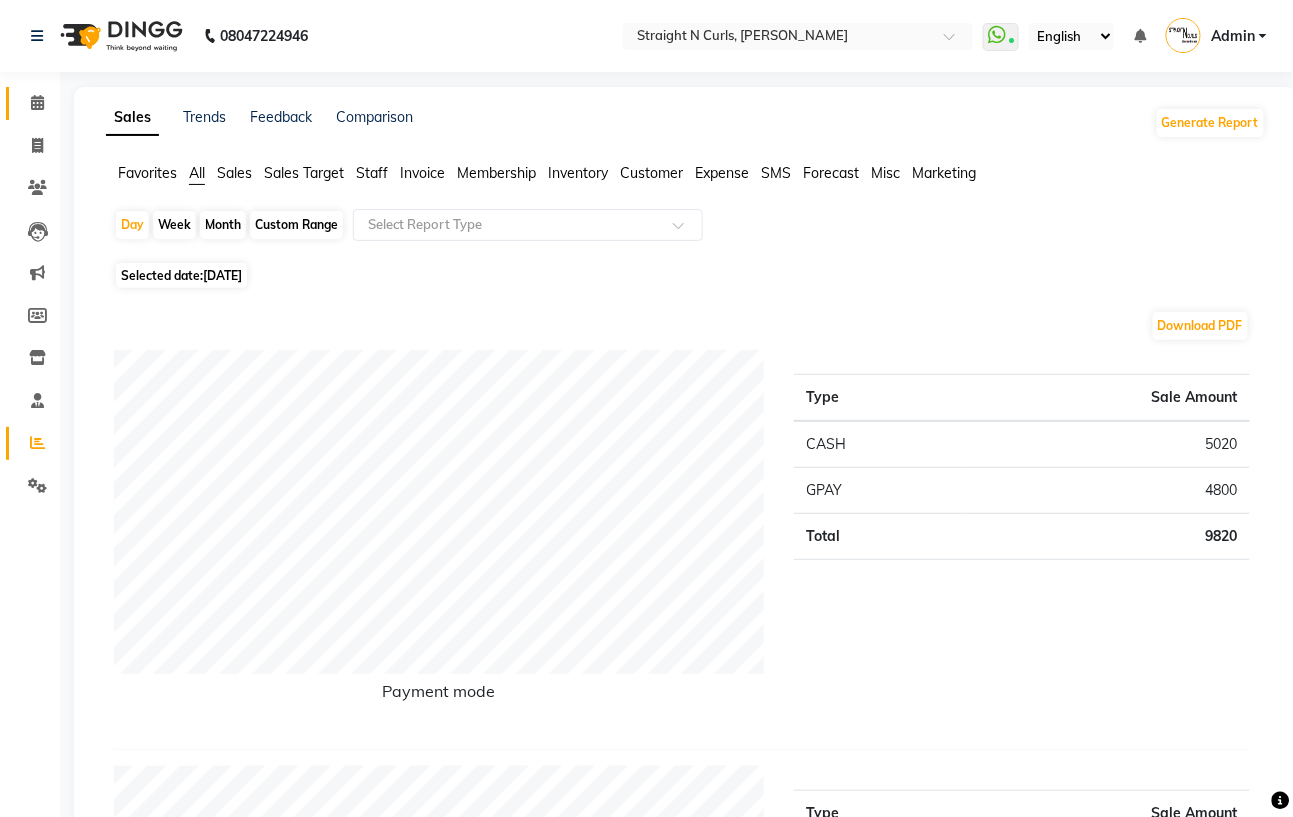 click on "Calendar" 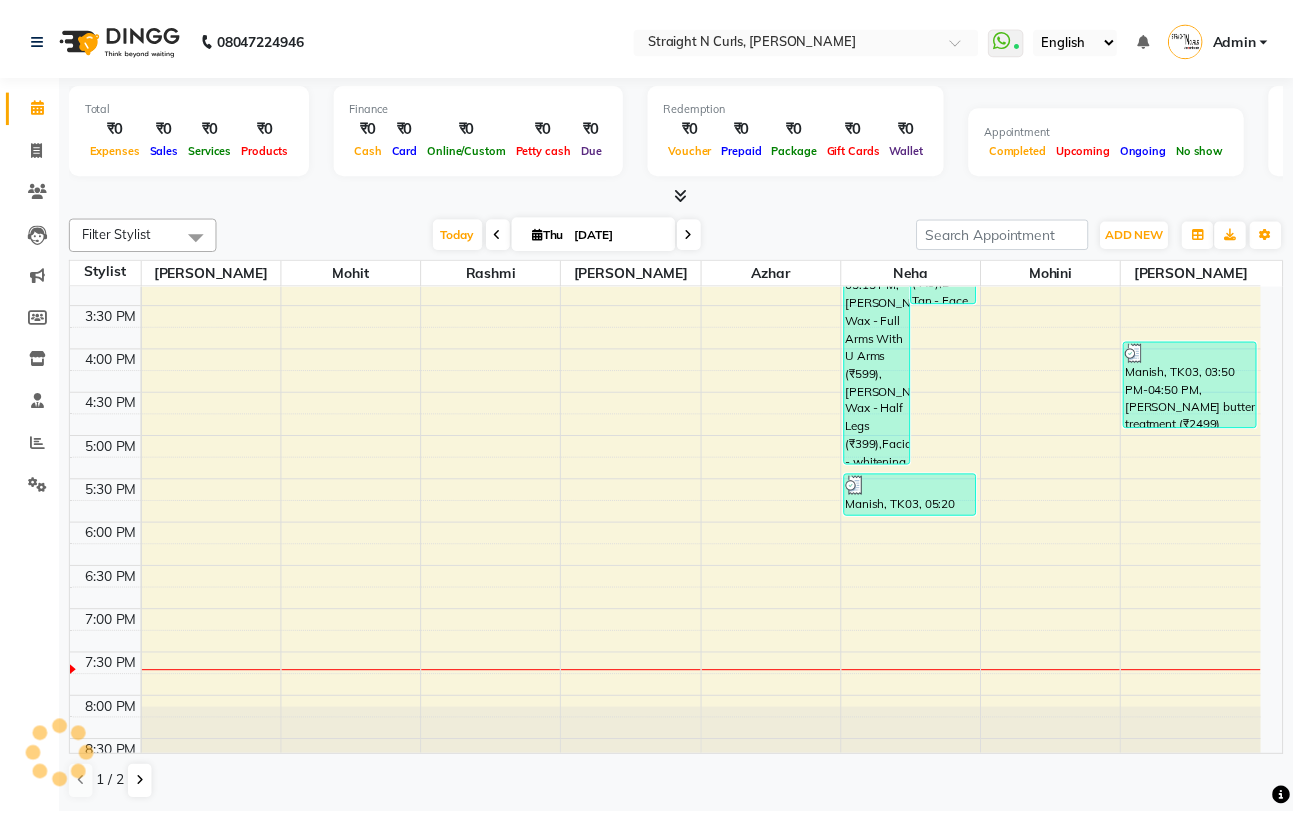 scroll, scrollTop: 0, scrollLeft: 0, axis: both 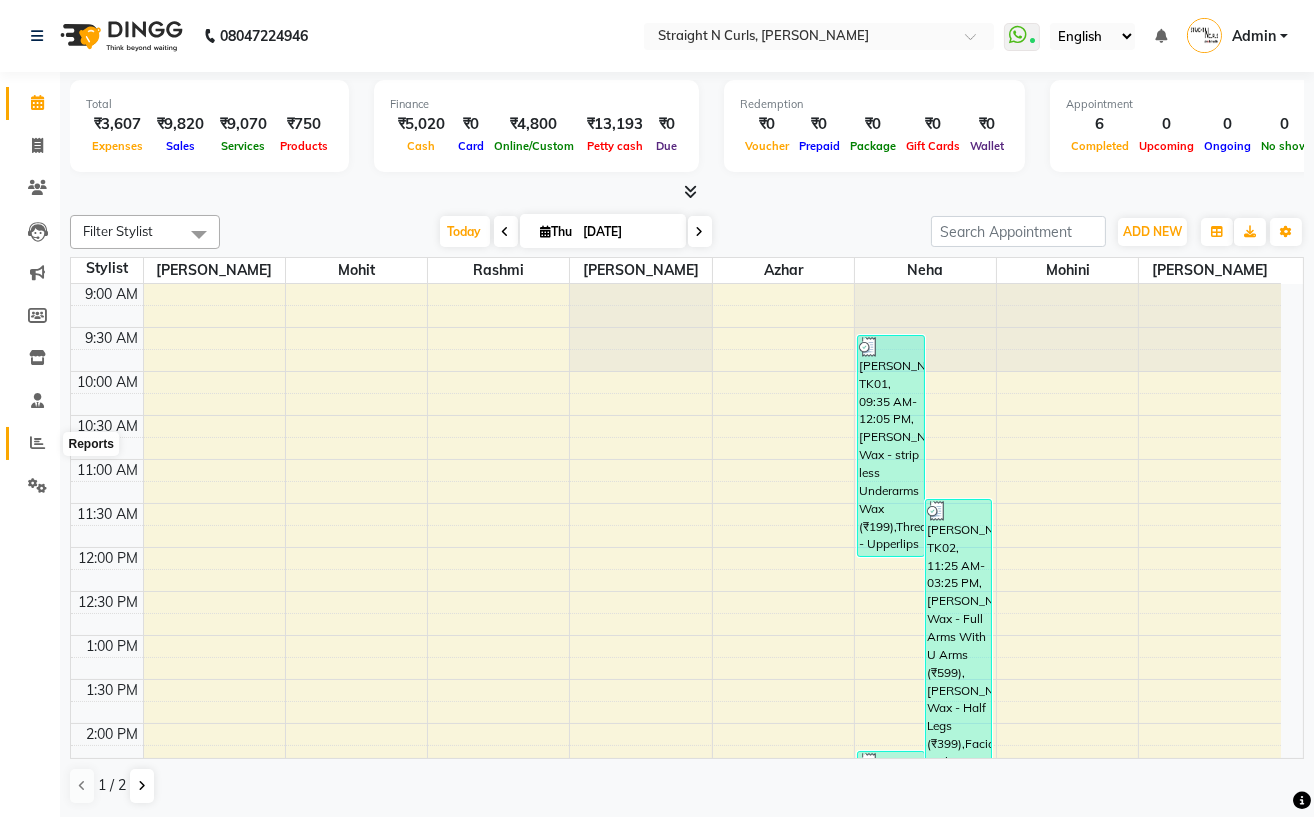 click 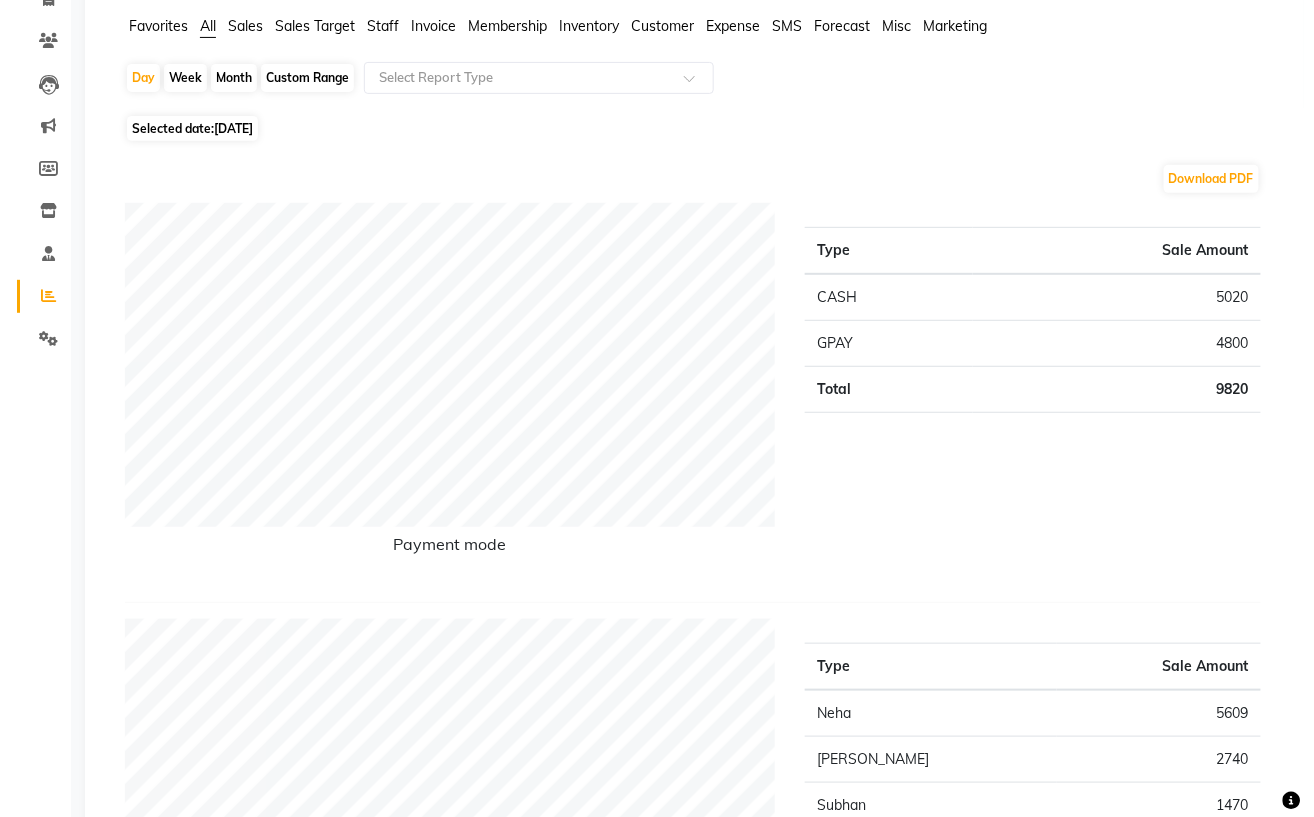 scroll, scrollTop: 0, scrollLeft: 0, axis: both 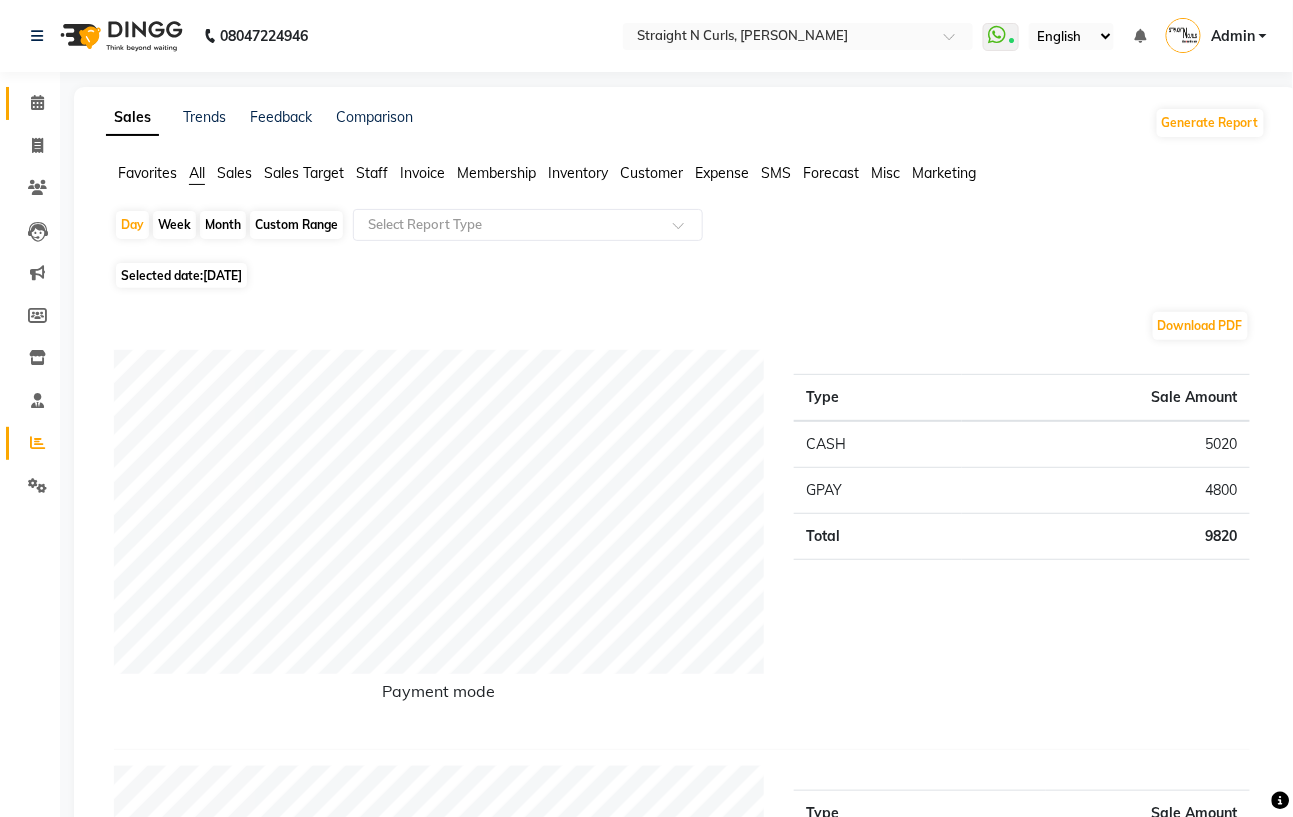 click on "Calendar" 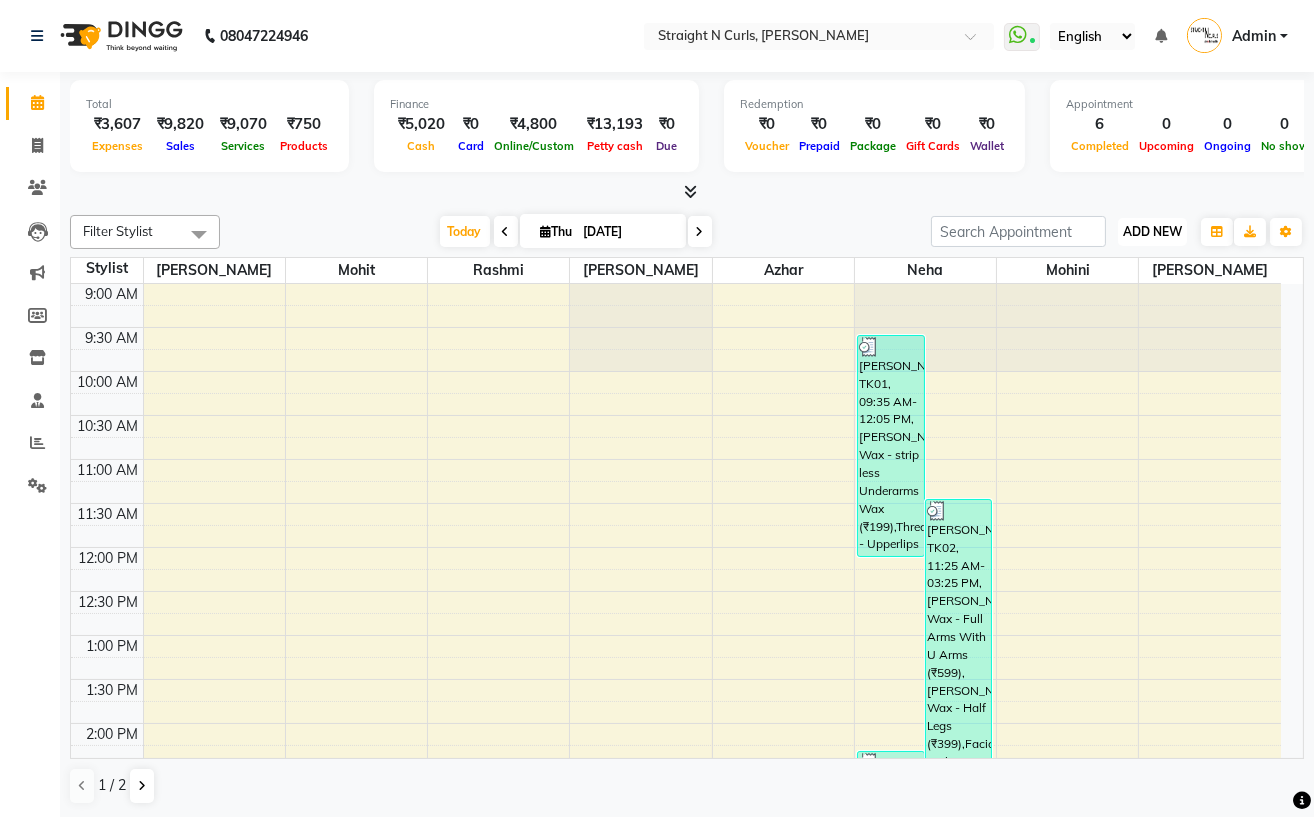 click on "ADD NEW" at bounding box center [1152, 231] 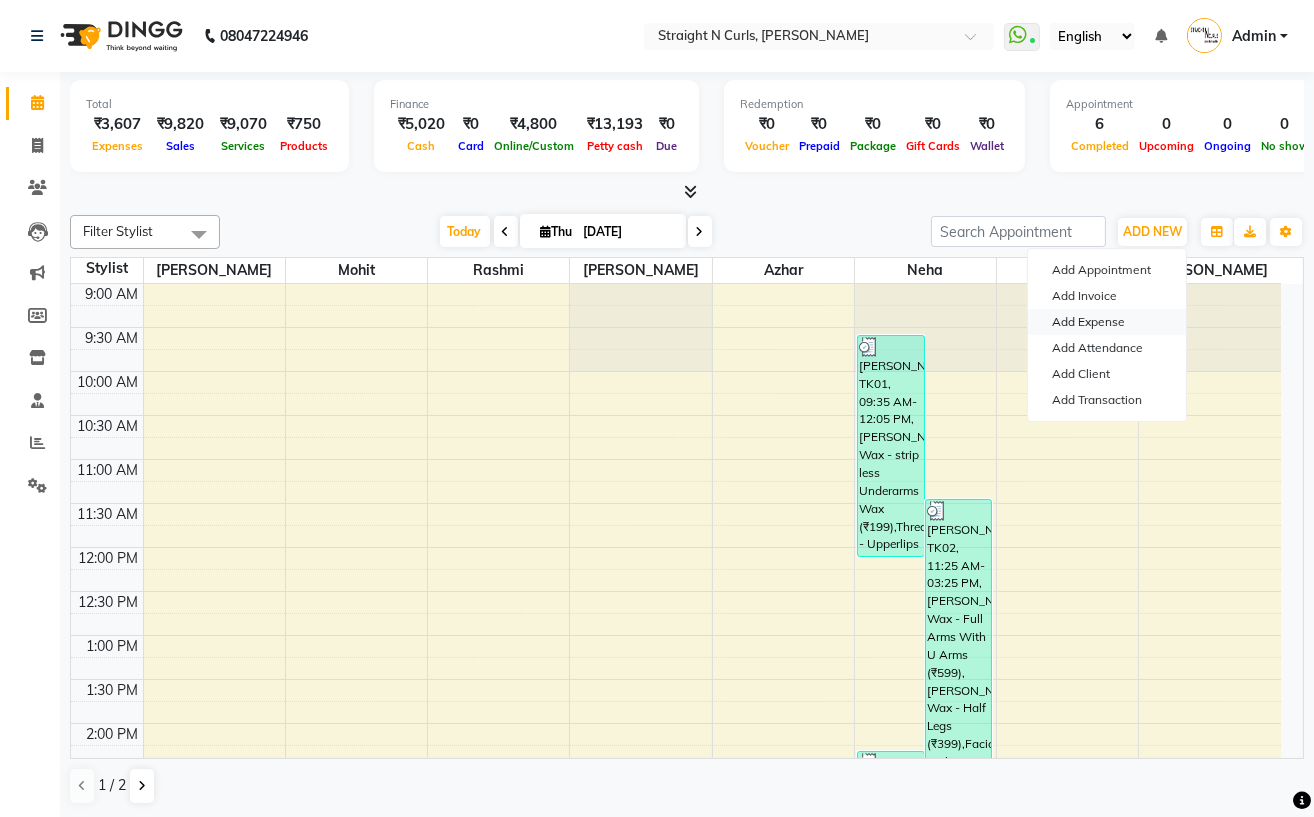 click on "Add Expense" at bounding box center [1107, 322] 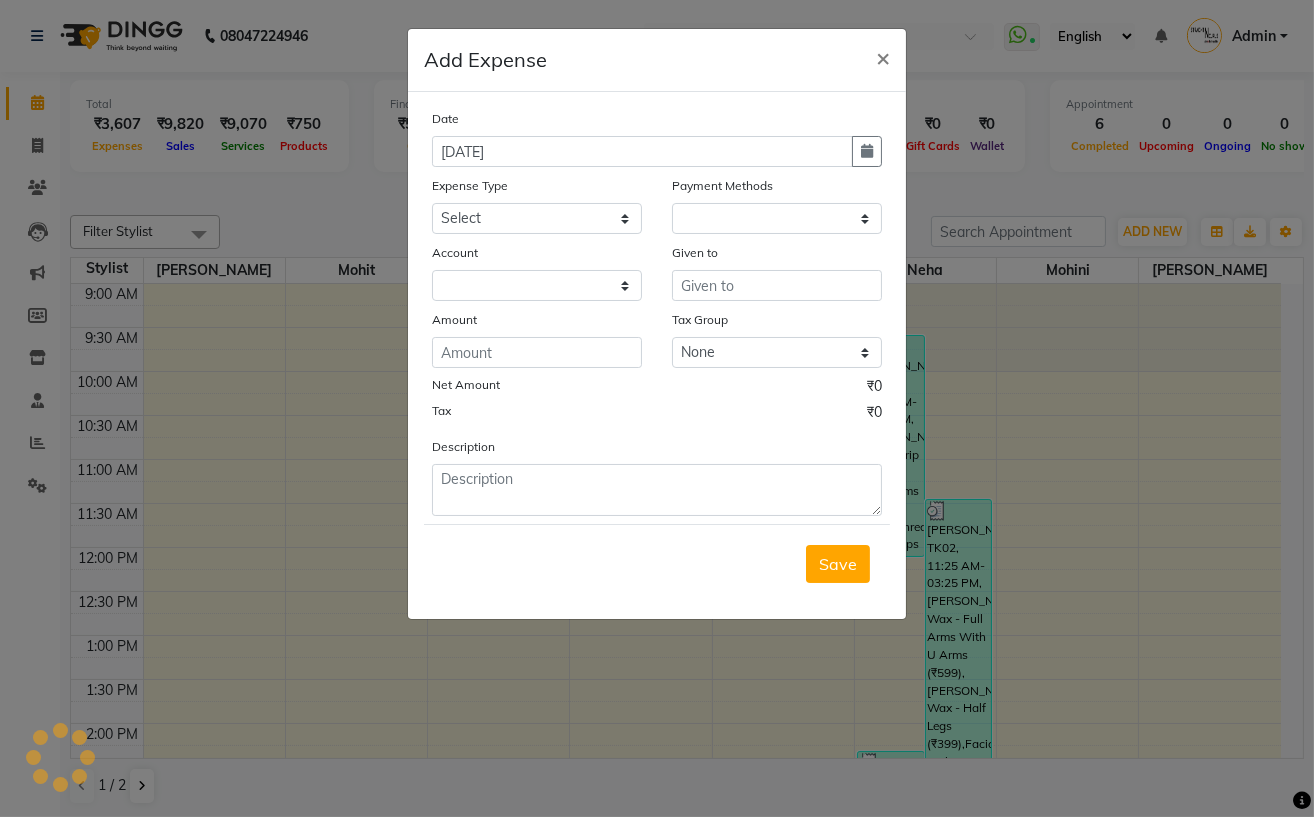 select on "1" 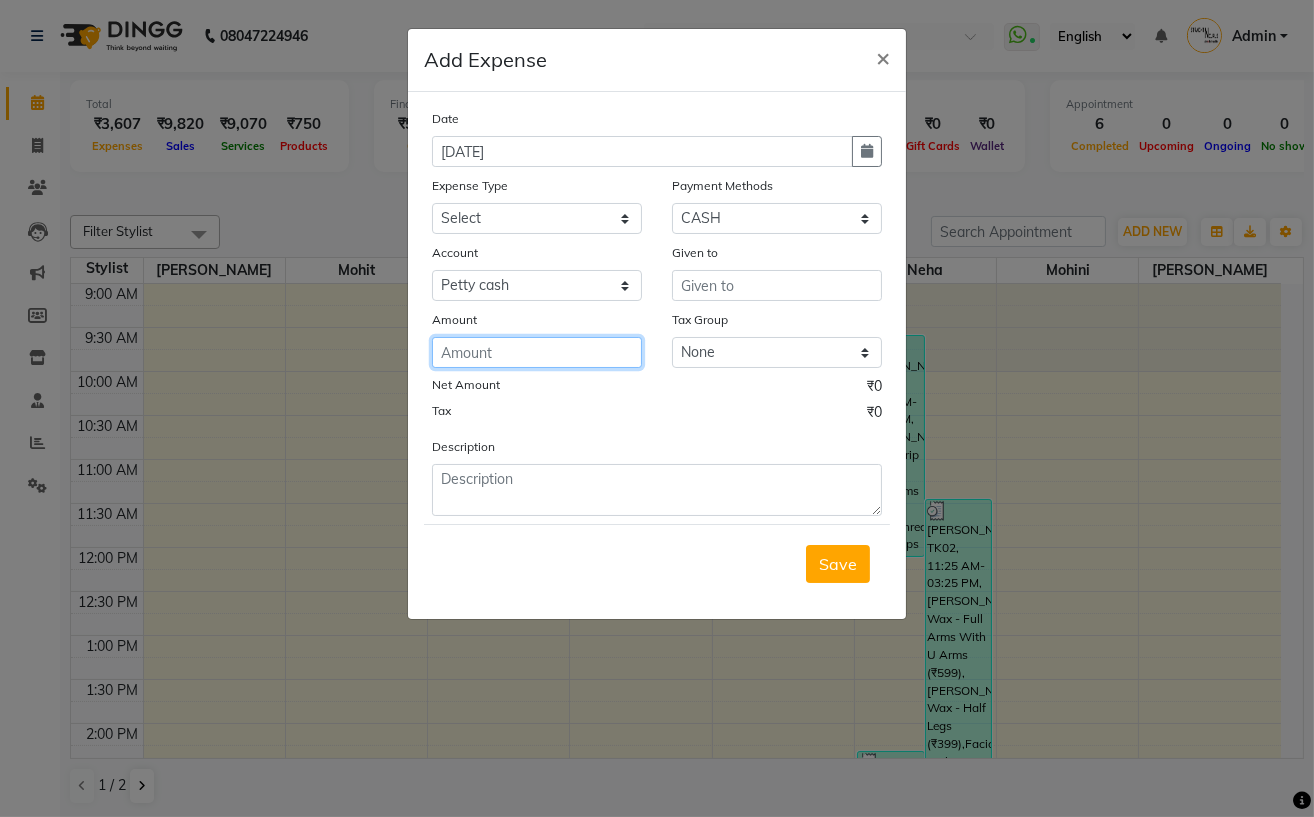 click 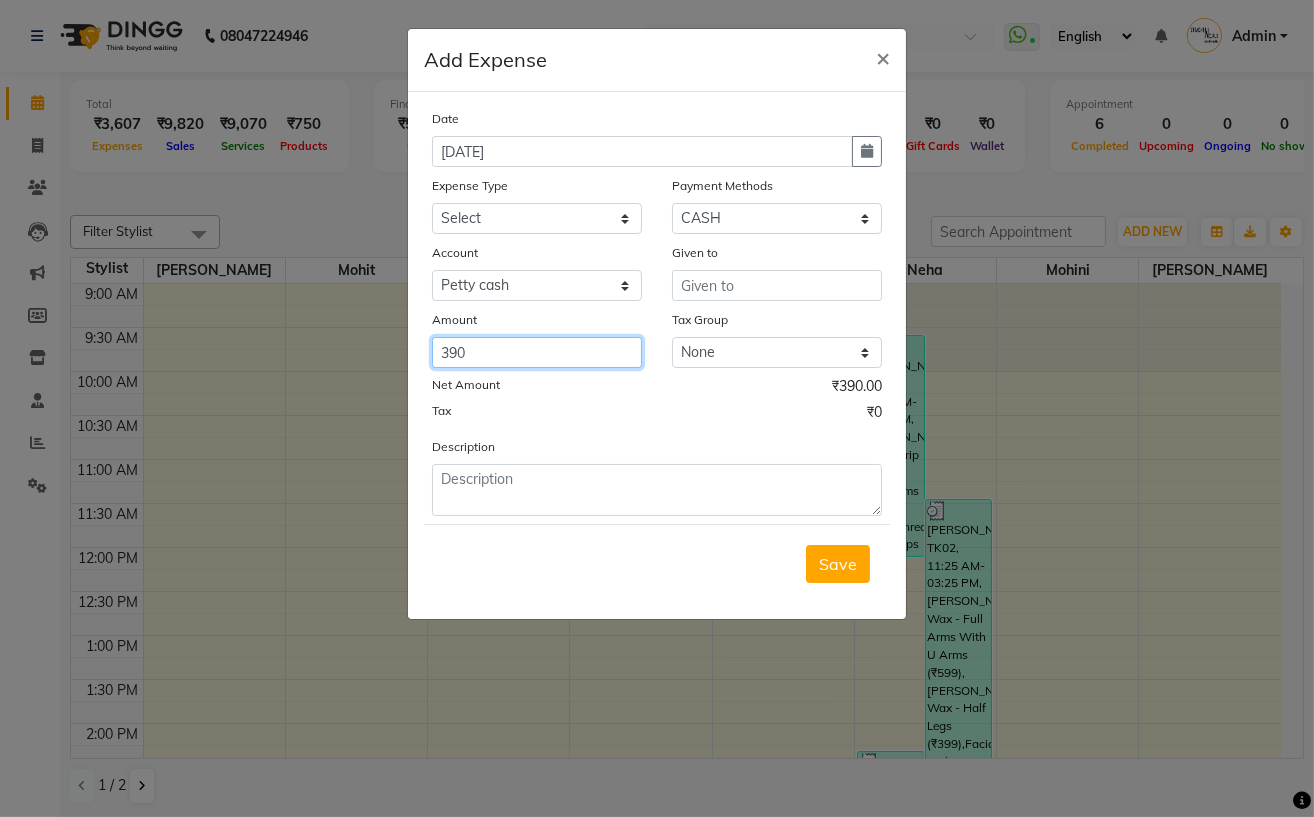 type on "390" 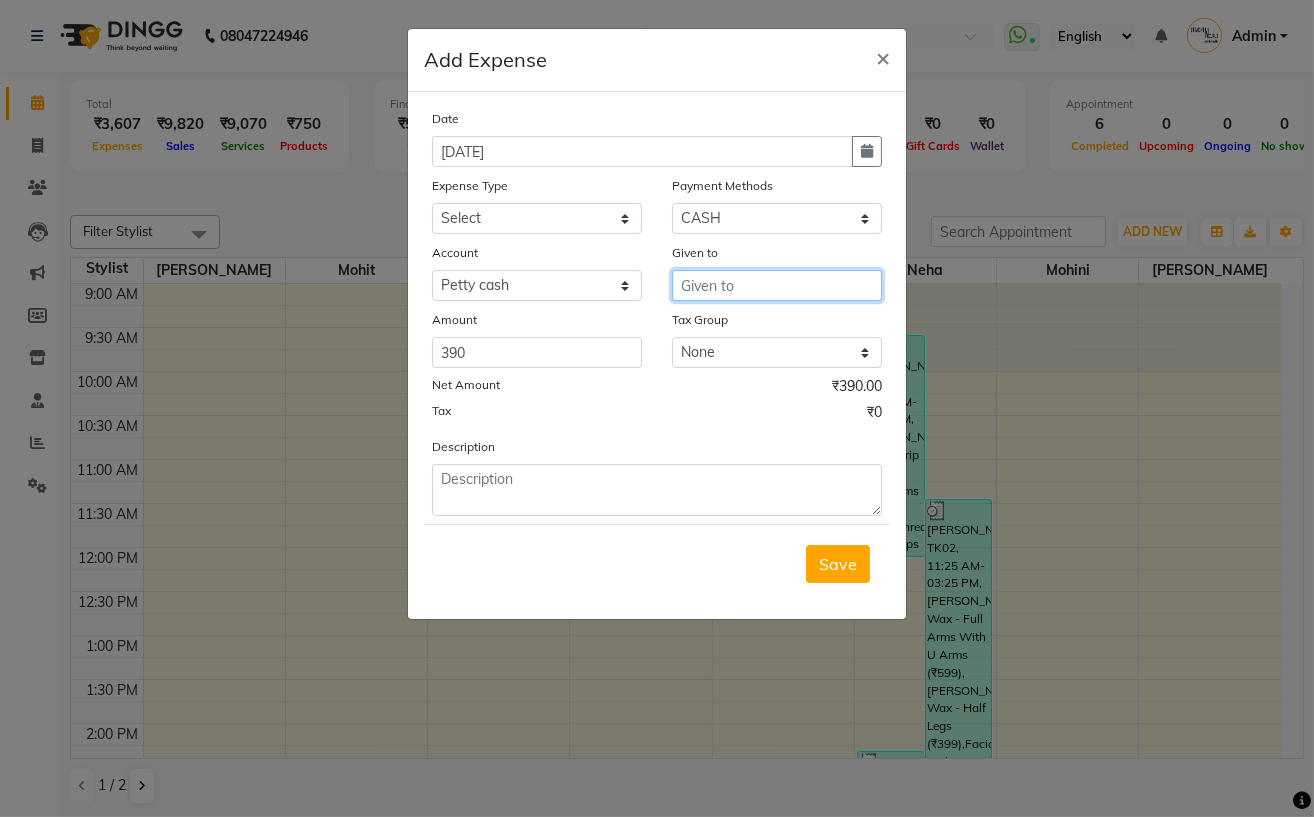 click at bounding box center (777, 285) 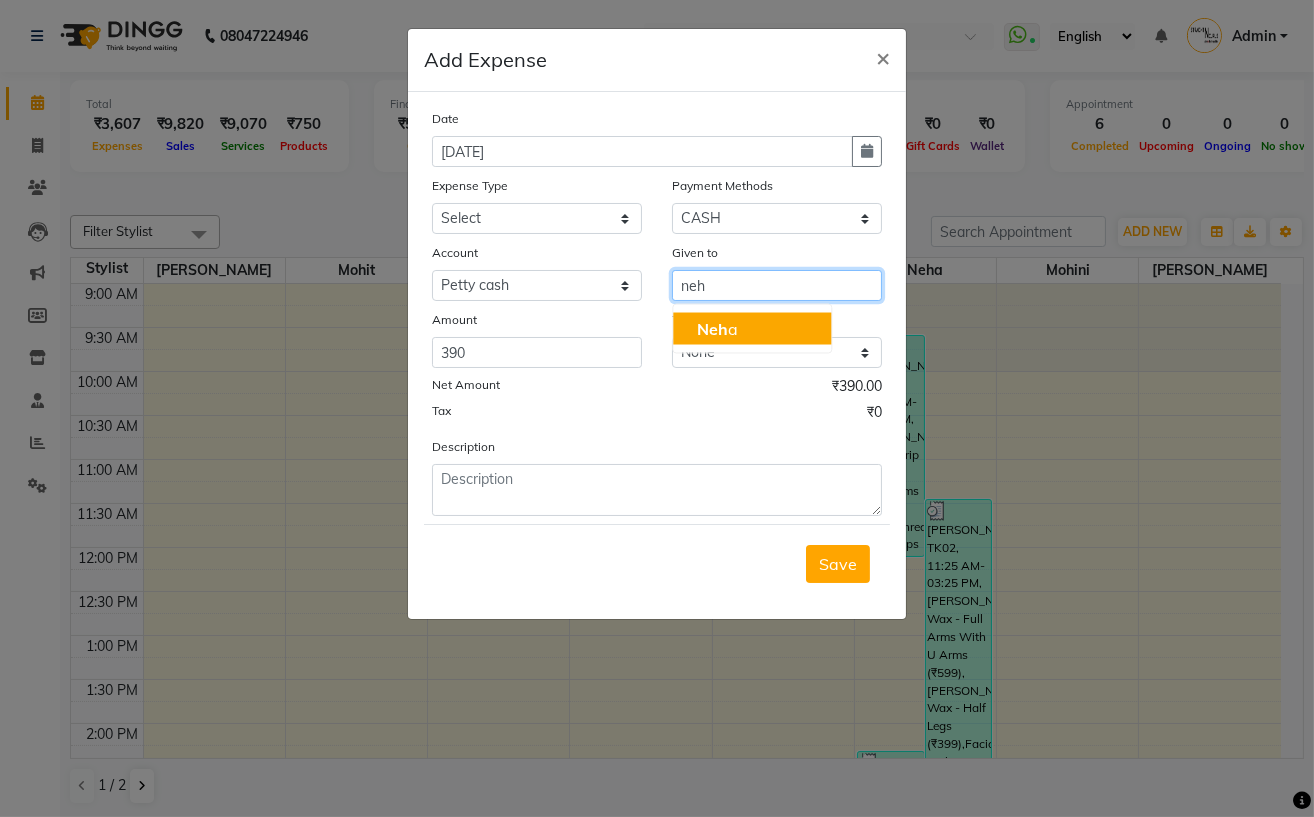 click on "Neh" 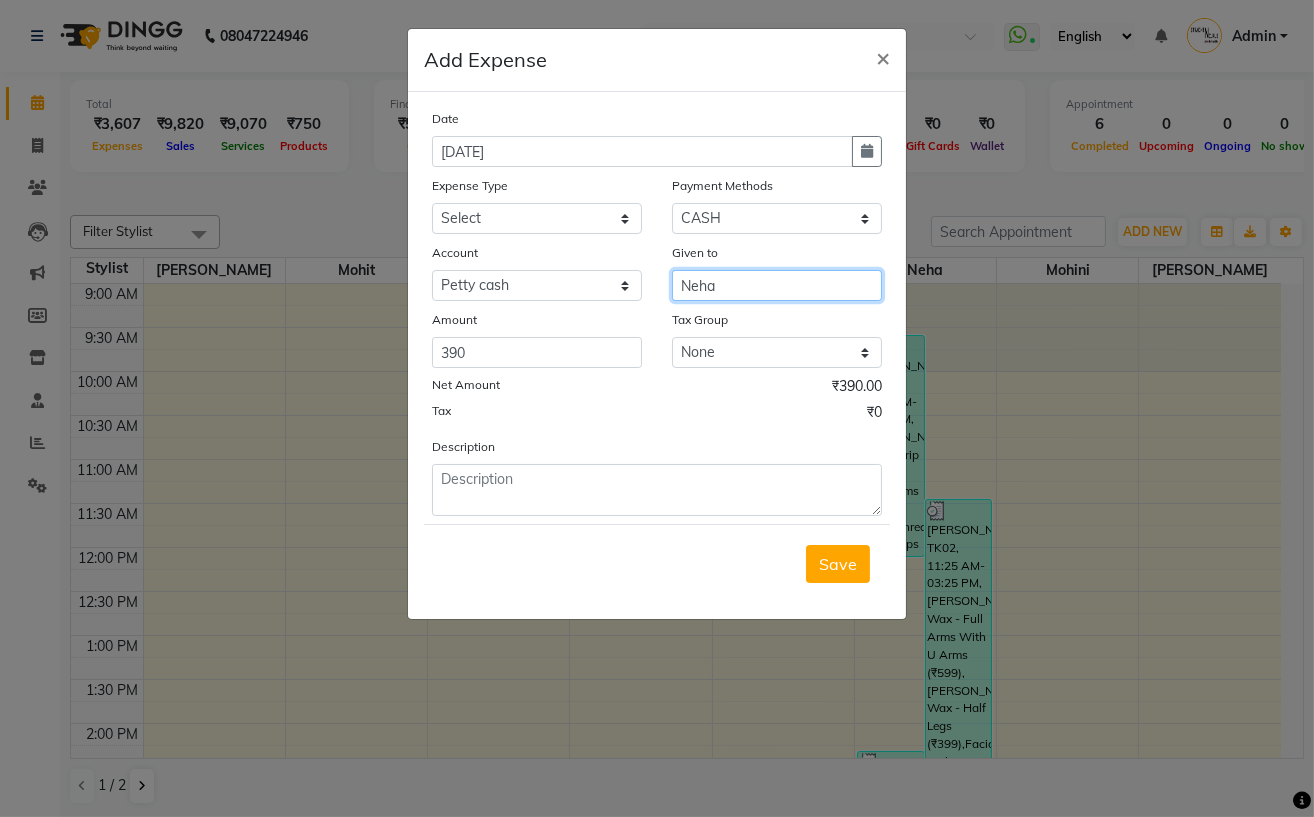 type on "Neha" 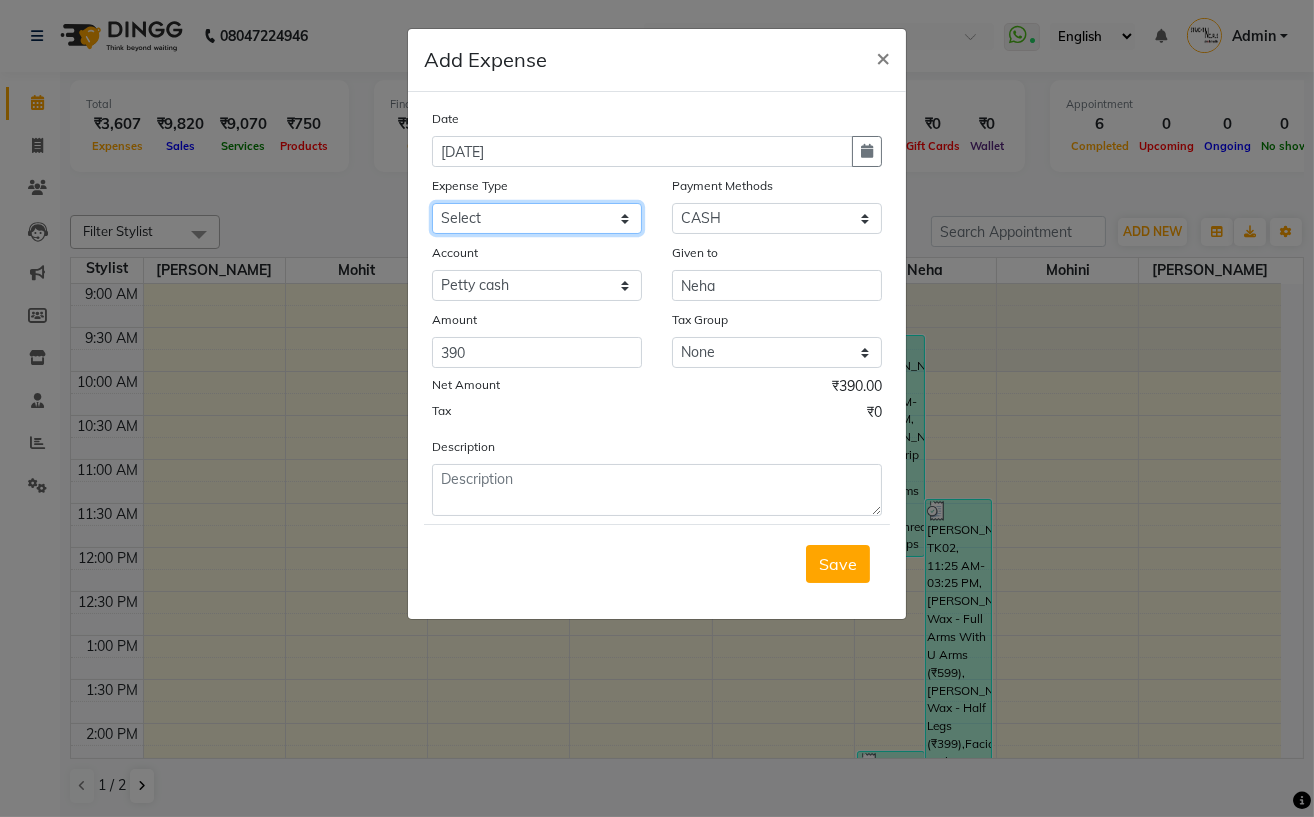 click on "Select Advance Salary Cash transfer to bank Client Snacks Electricity Equipment Fuel Incentive Maintenance Marketing Miscellaneous Pantry Product Rent Salary Staff Snacks Tea & Refreshment Utilities" 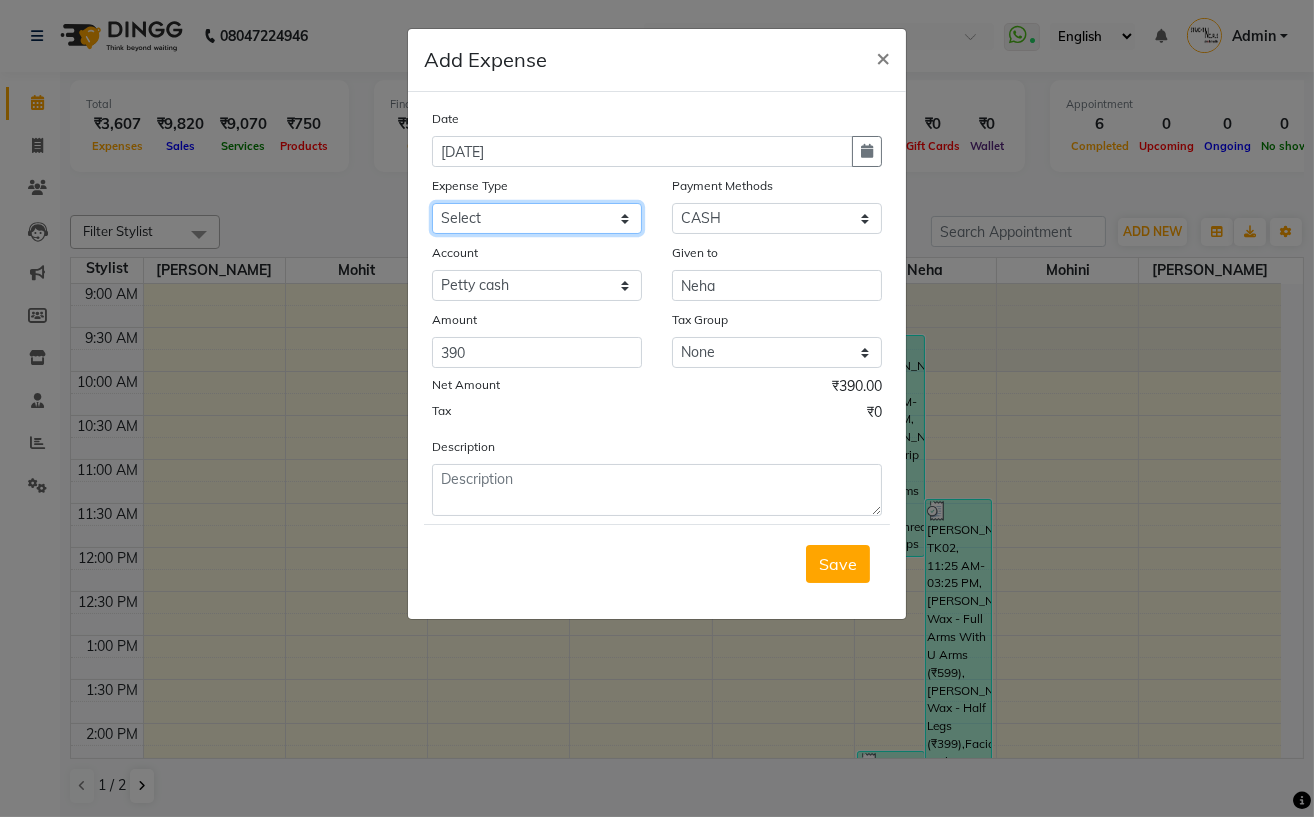 select on "18824" 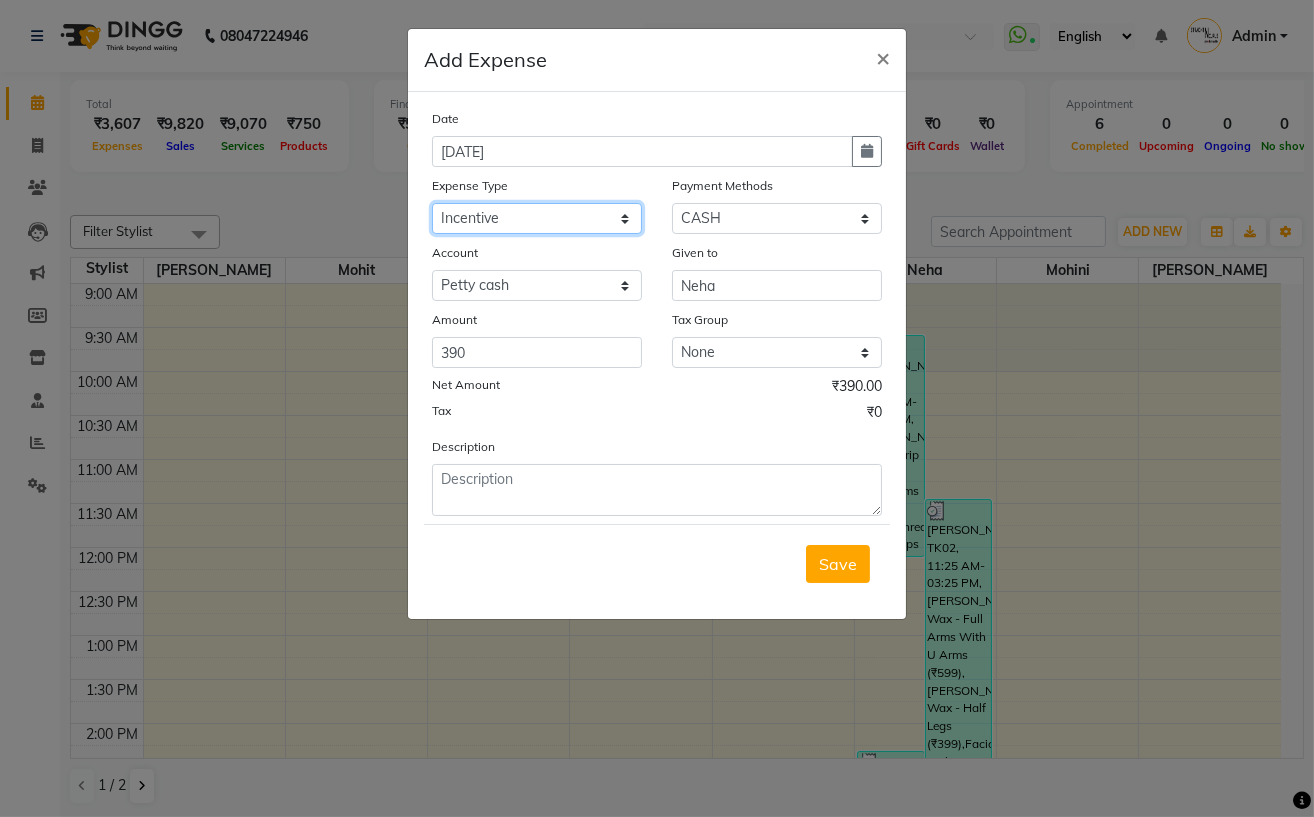 click on "Select Advance Salary Cash transfer to bank Client Snacks Electricity Equipment Fuel Incentive Maintenance Marketing Miscellaneous Pantry Product Rent Salary Staff Snacks Tea & Refreshment Utilities" 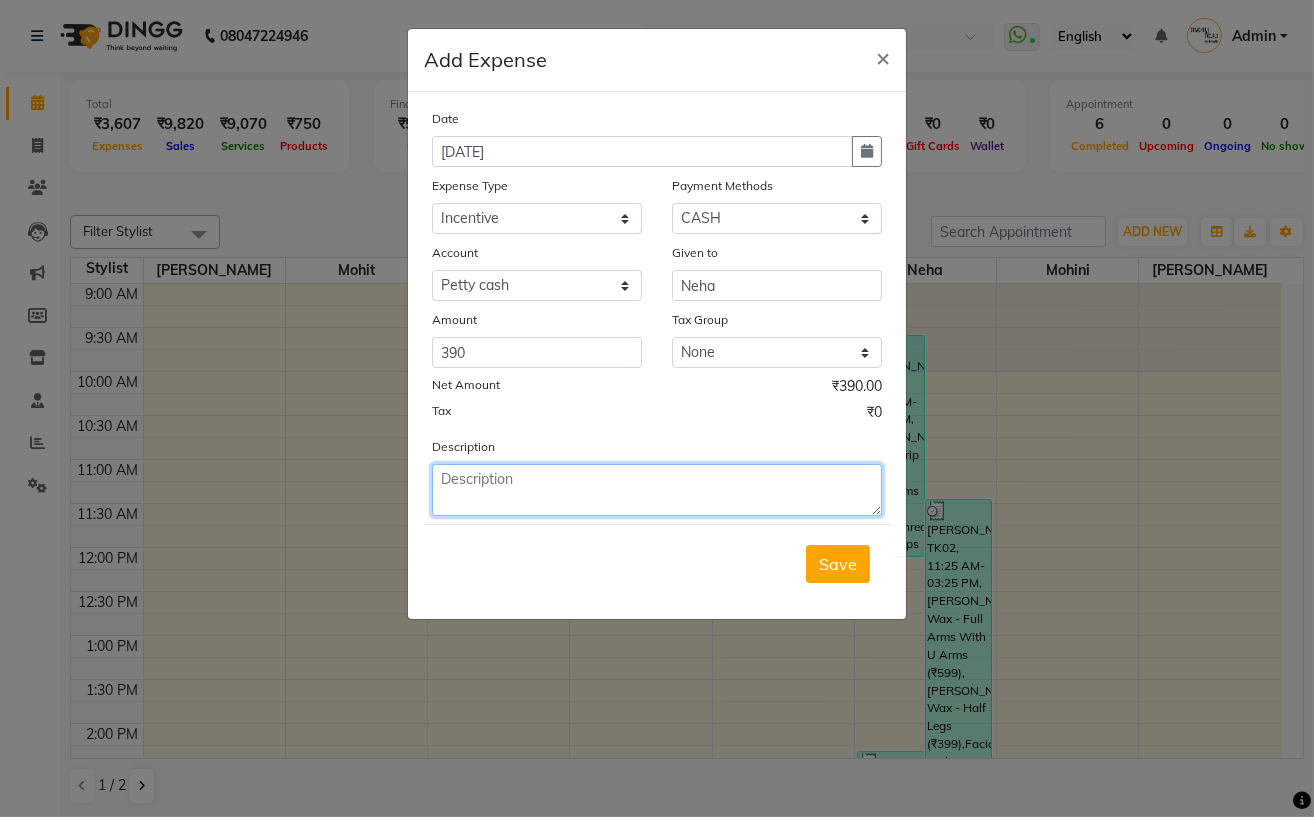 click 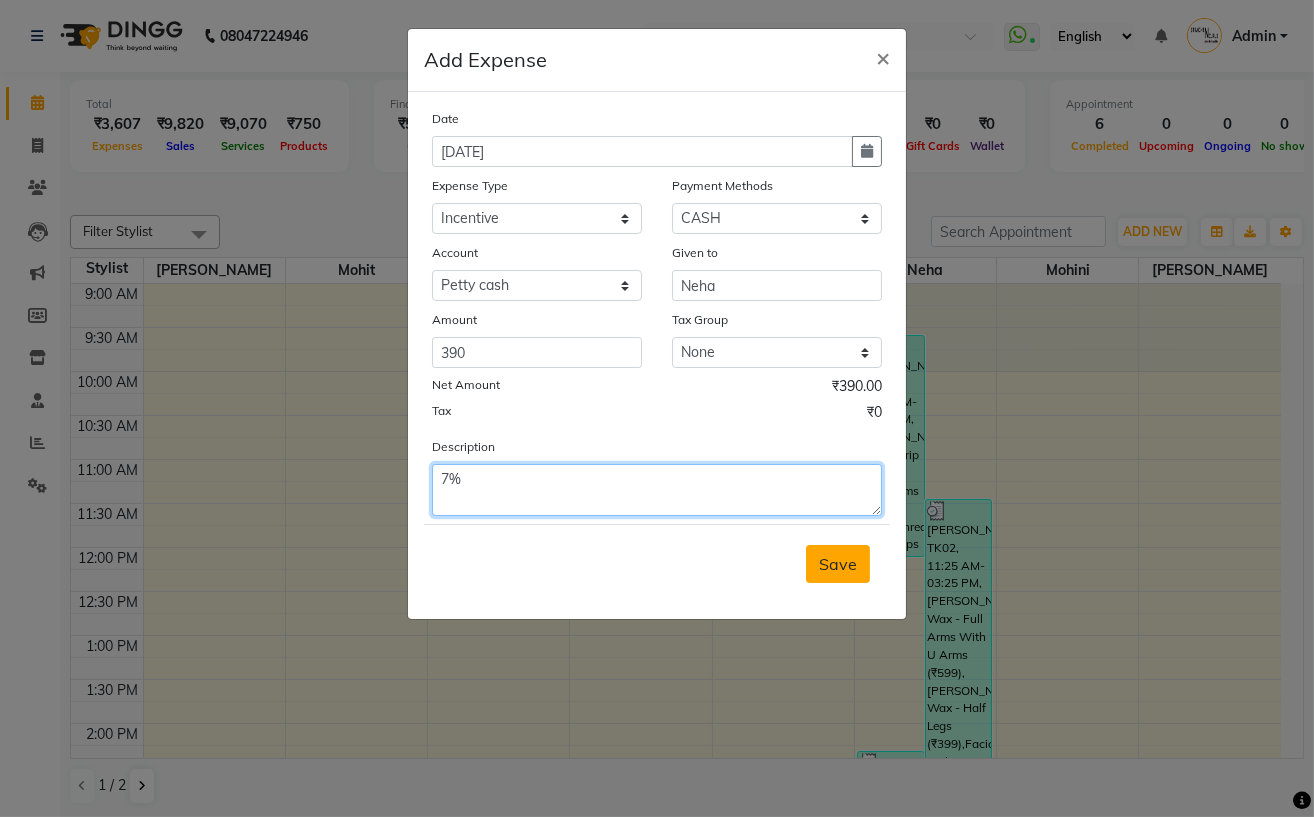 type on "7%" 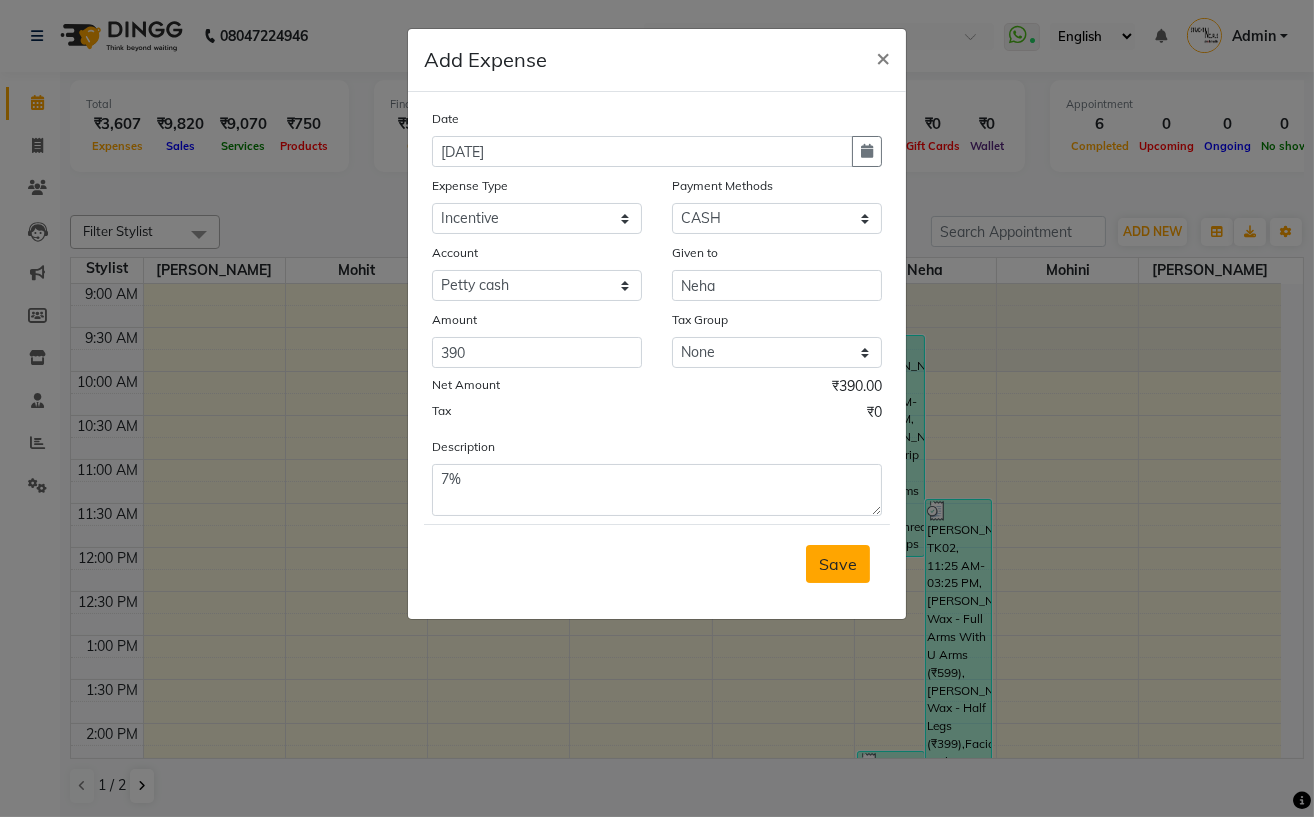 click on "Save" at bounding box center (838, 564) 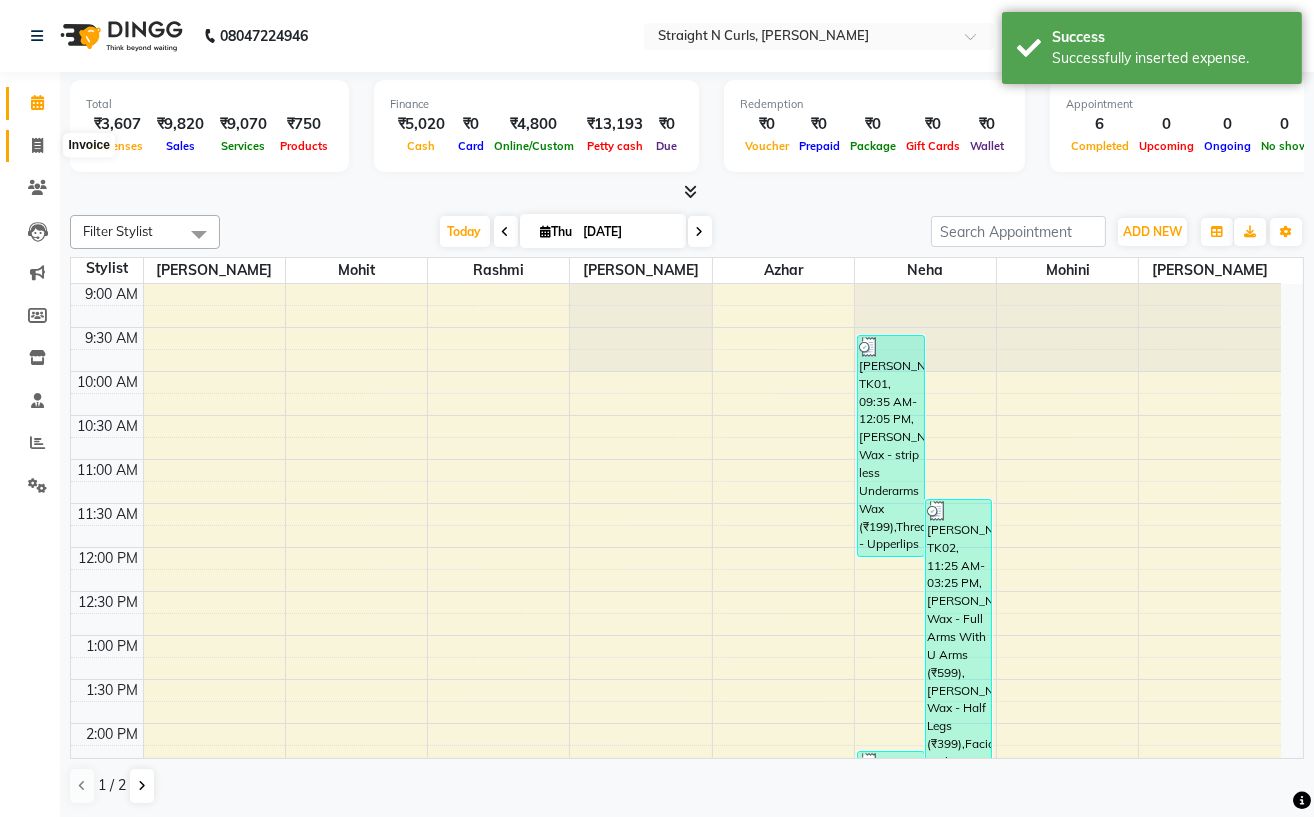 click 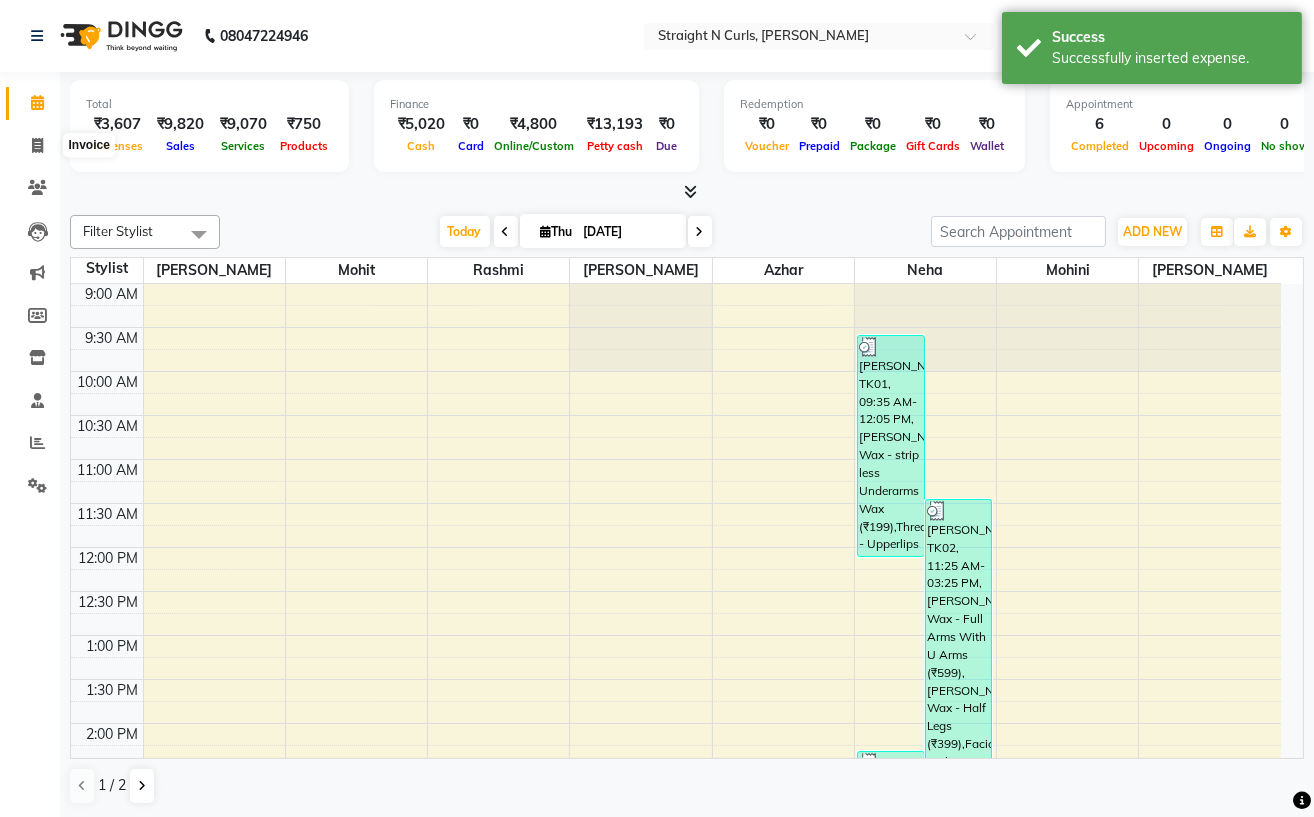 select on "7039" 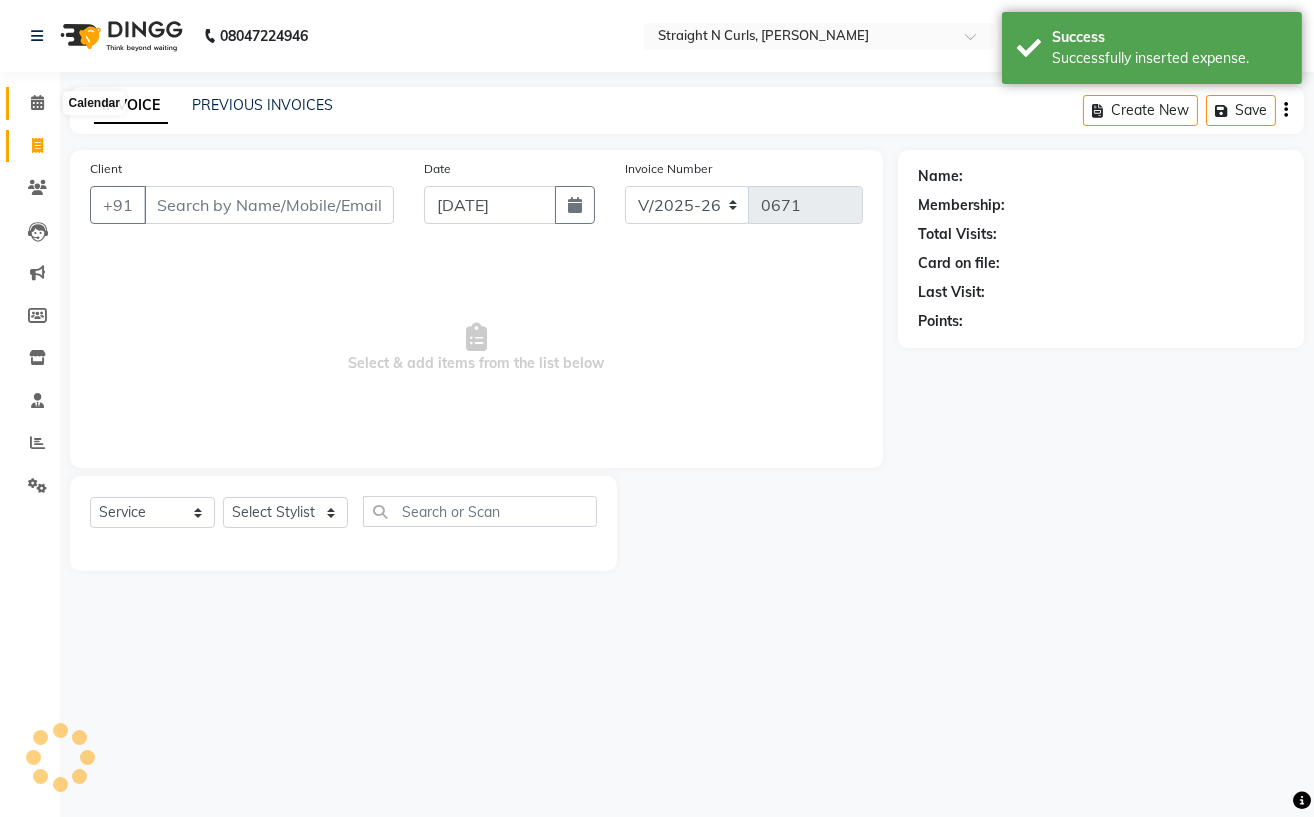 click 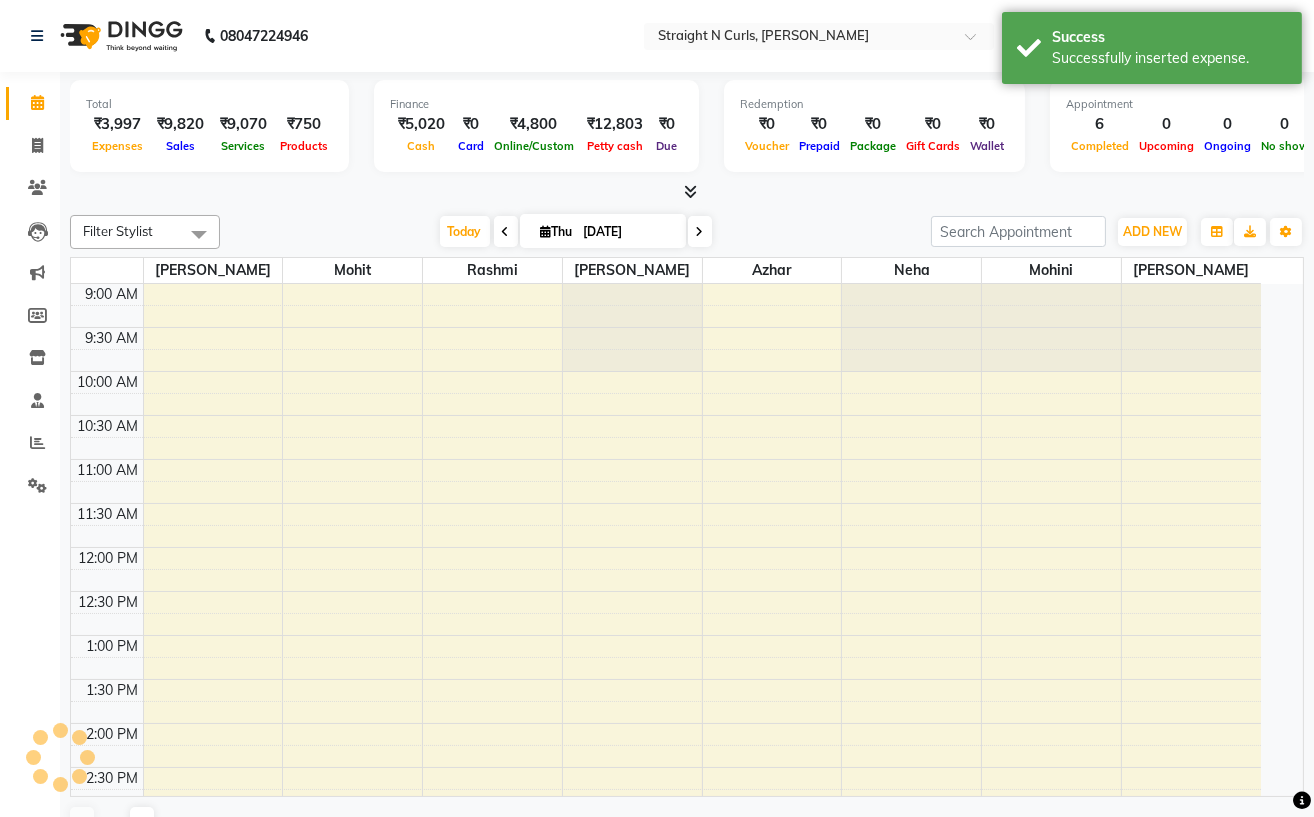 scroll, scrollTop: 0, scrollLeft: 0, axis: both 